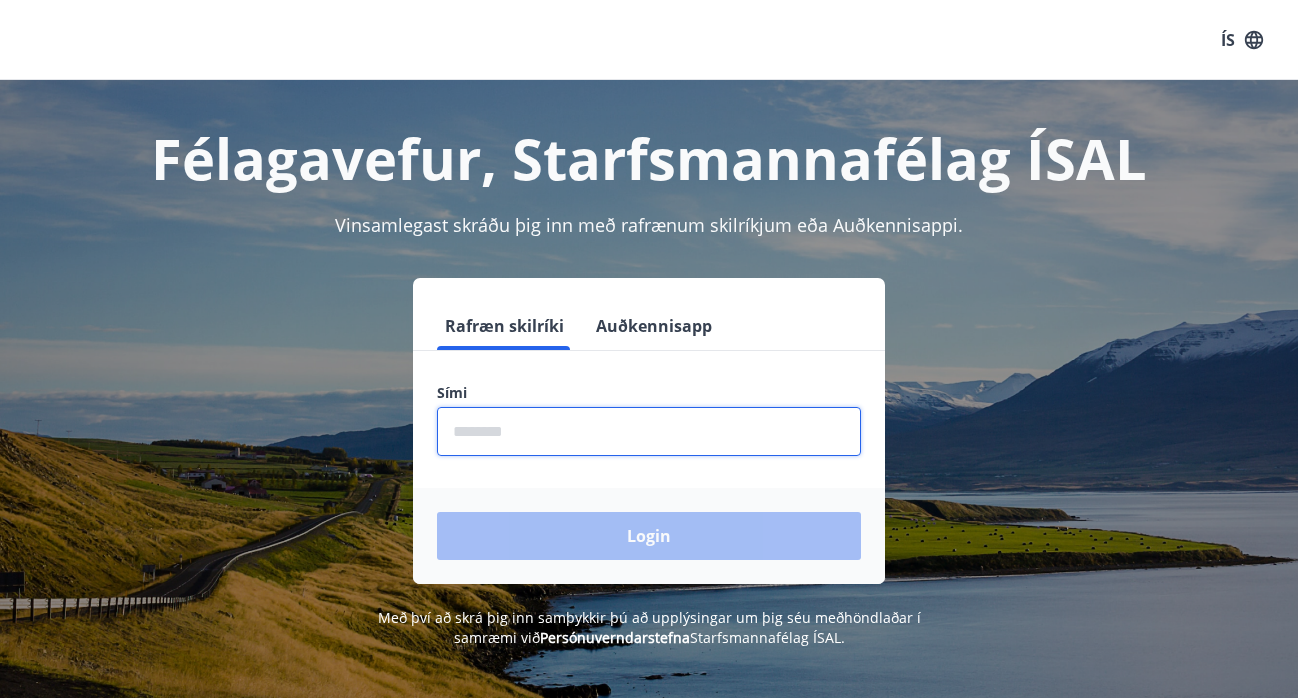 scroll, scrollTop: 0, scrollLeft: 0, axis: both 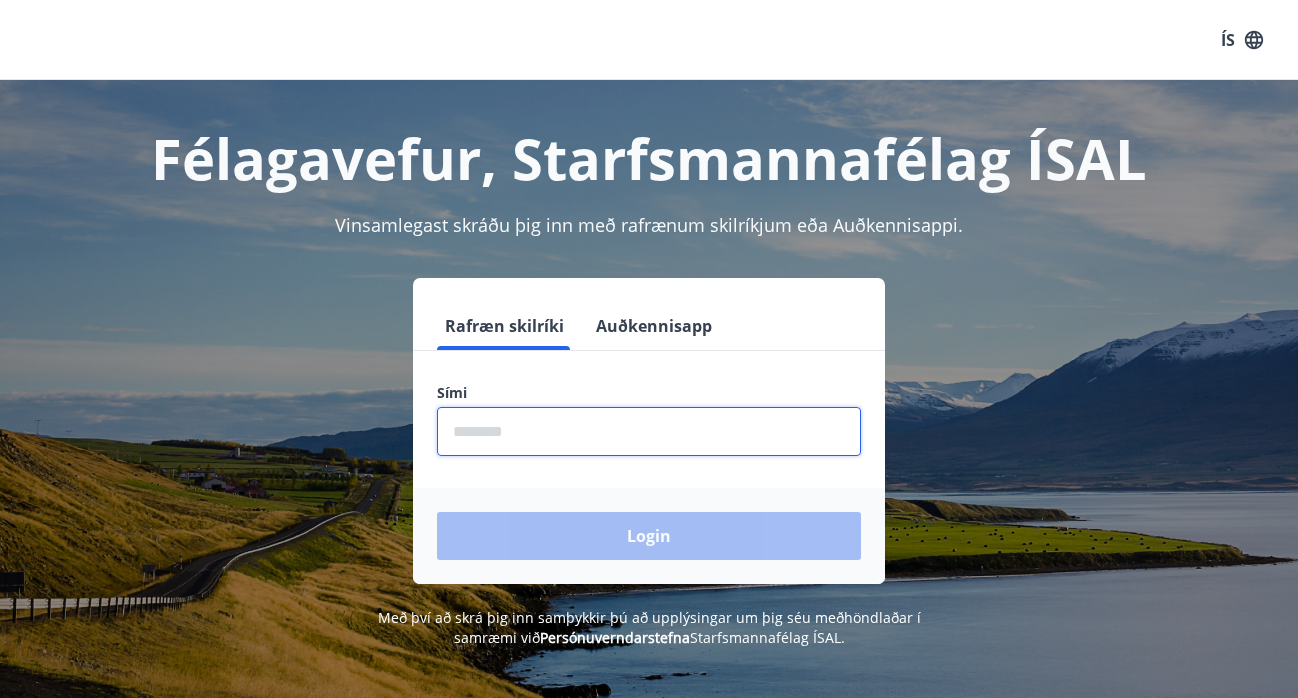 type on "********" 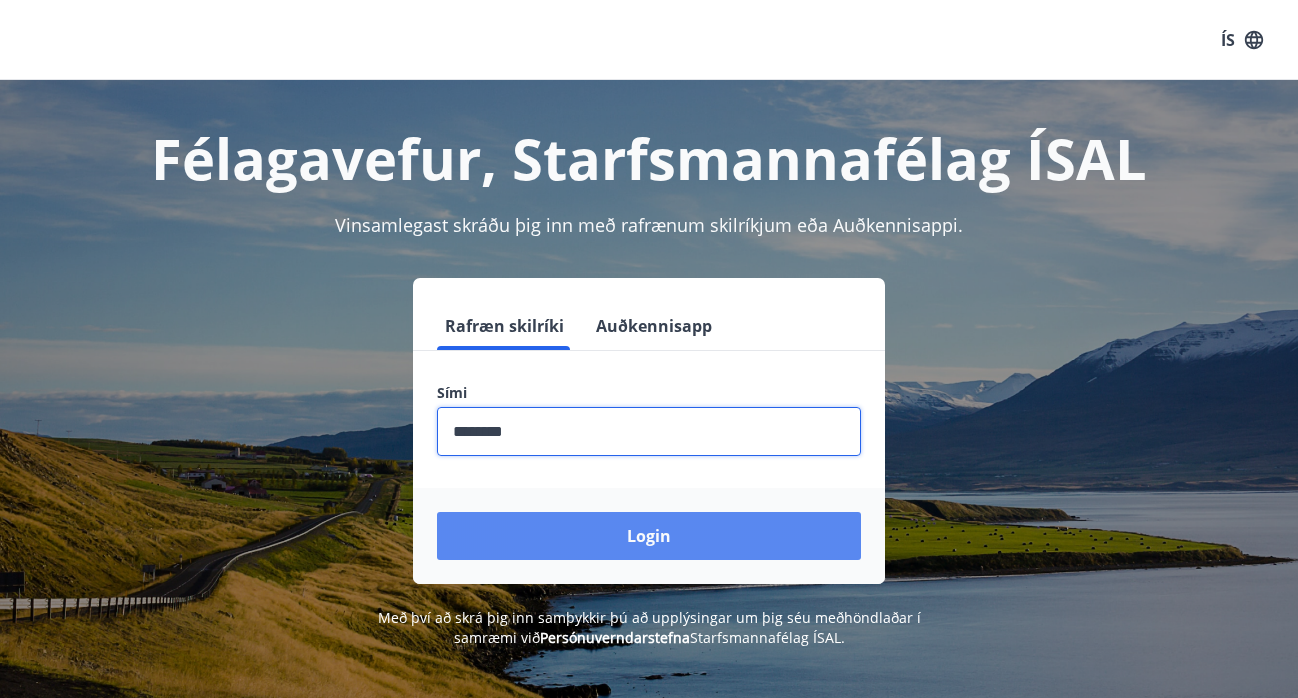 click on "Login" at bounding box center [649, 536] 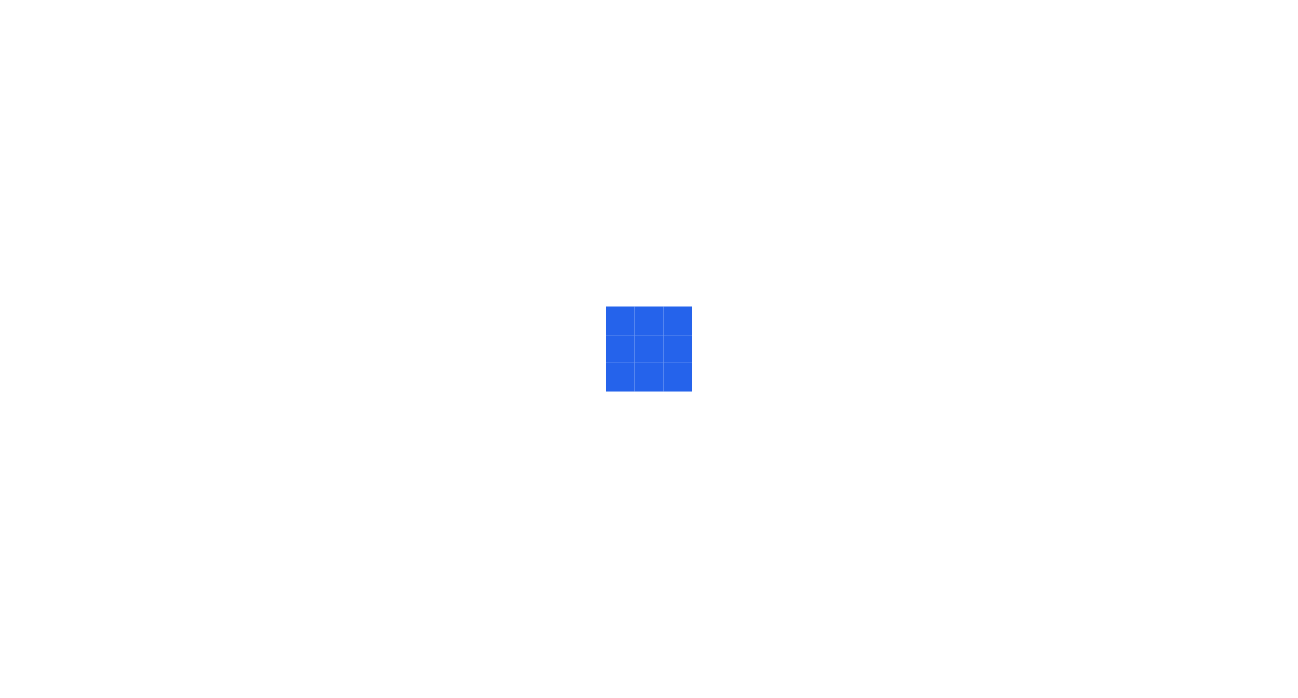 scroll, scrollTop: 0, scrollLeft: 0, axis: both 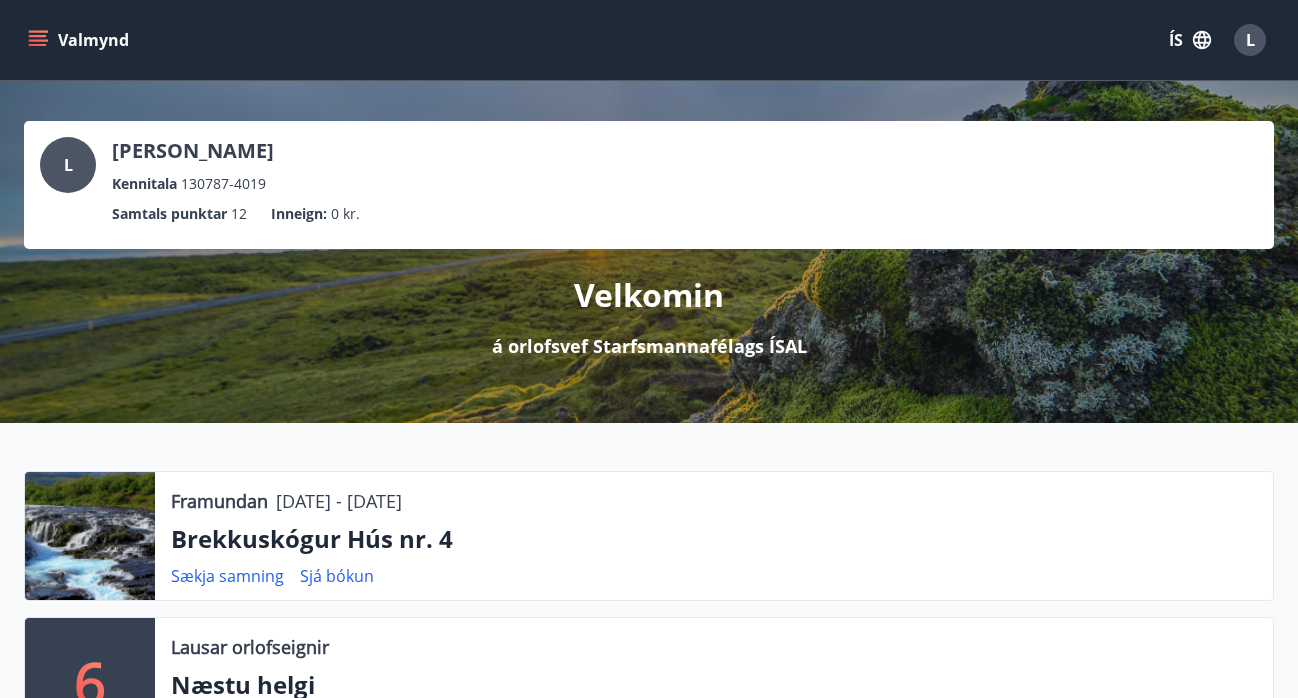 click on "Valmynd" at bounding box center [80, 40] 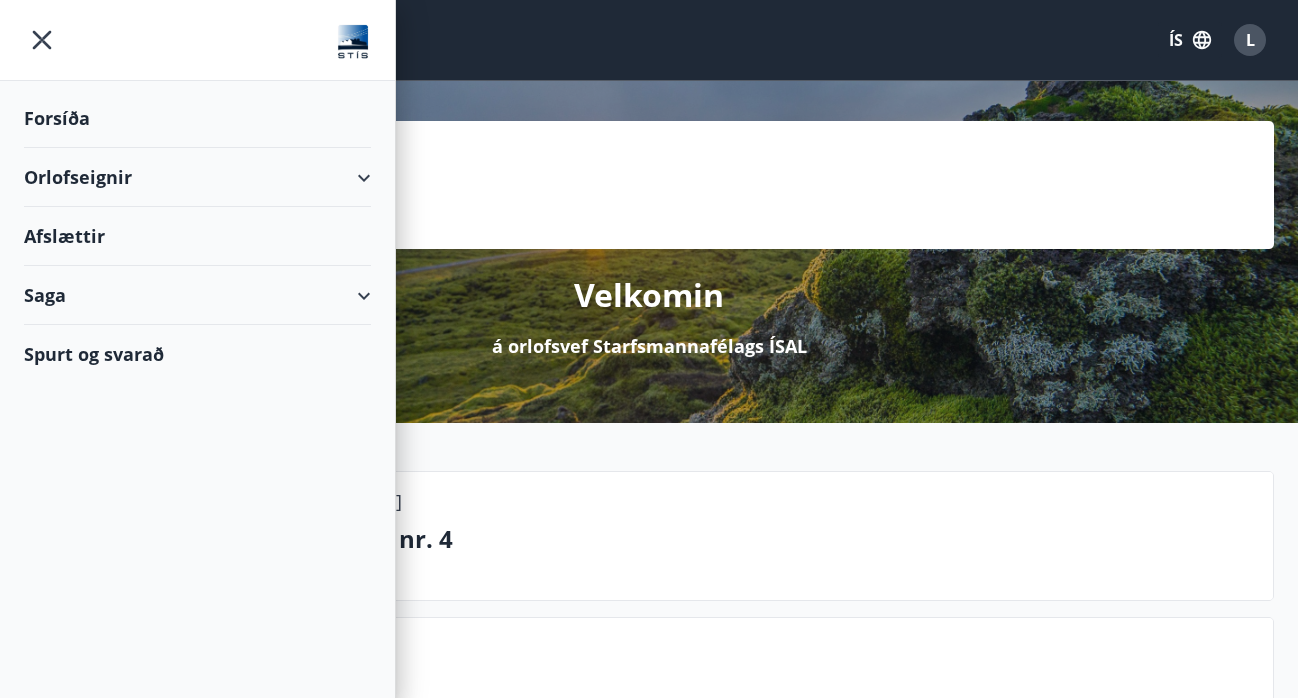 click on "Orlofseignir" at bounding box center (197, 177) 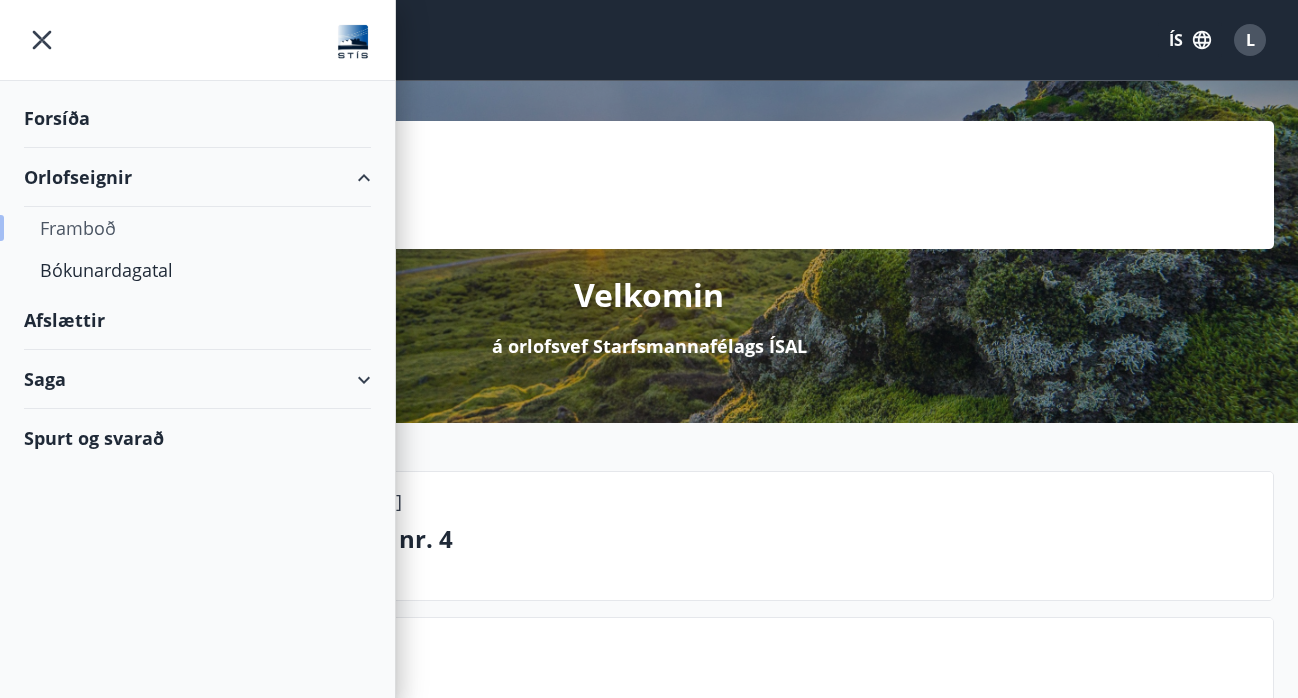 click on "Framboð" at bounding box center [197, 228] 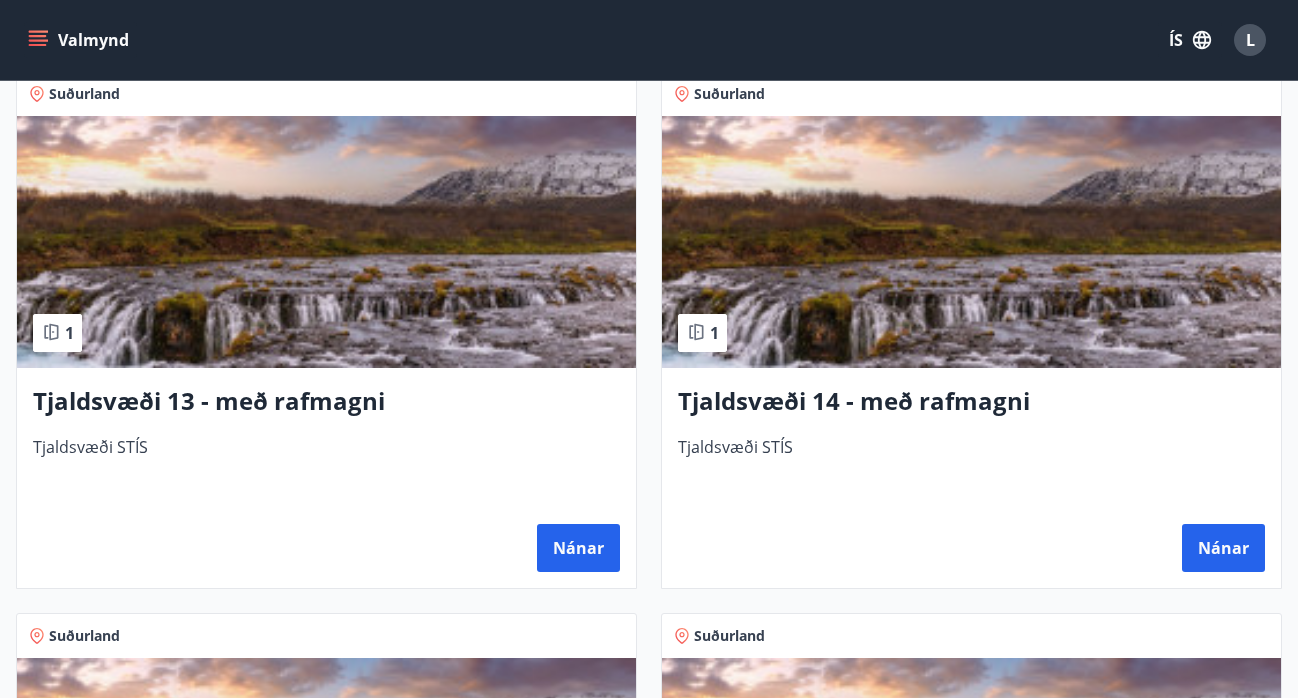 scroll, scrollTop: 3100, scrollLeft: 0, axis: vertical 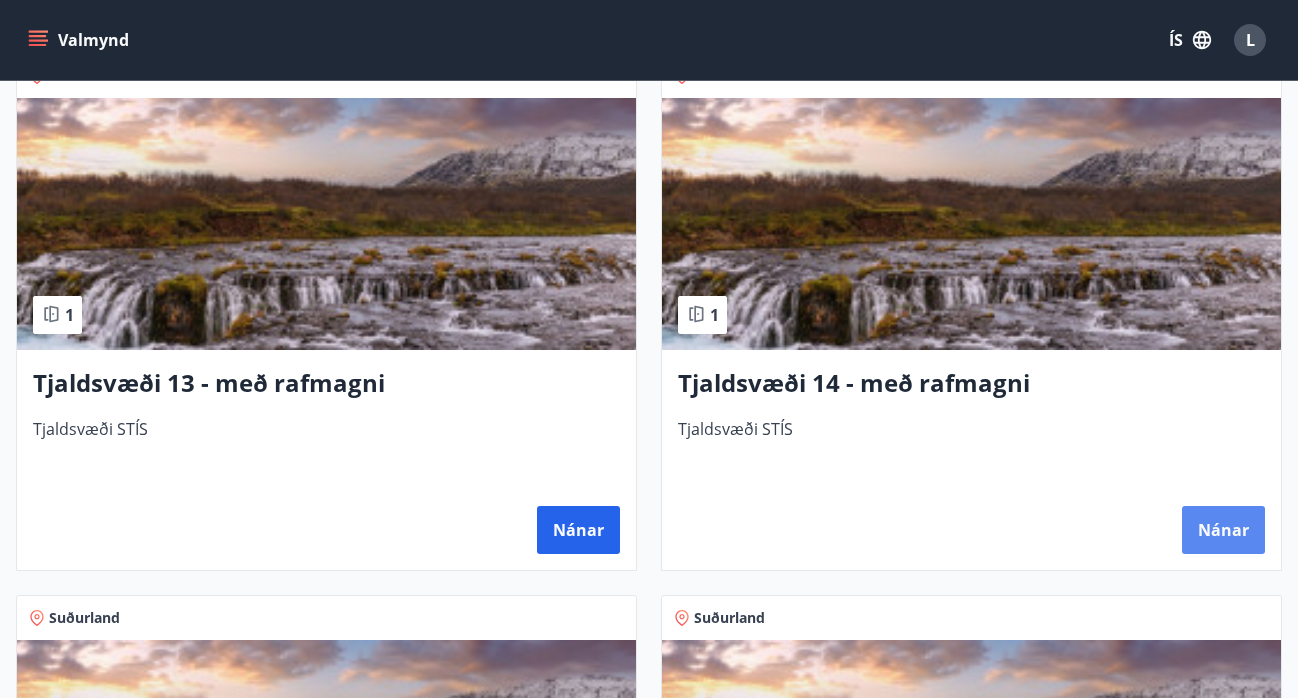 click on "Nánar" at bounding box center (1223, 530) 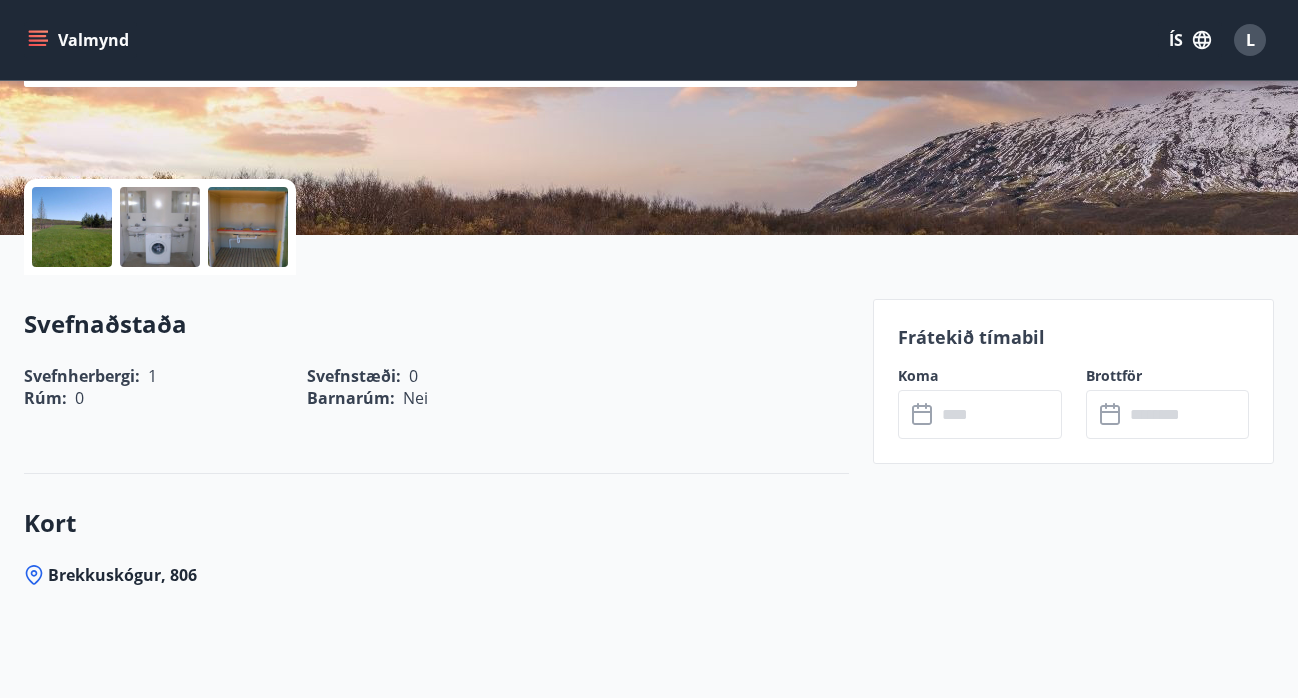 scroll, scrollTop: 400, scrollLeft: 0, axis: vertical 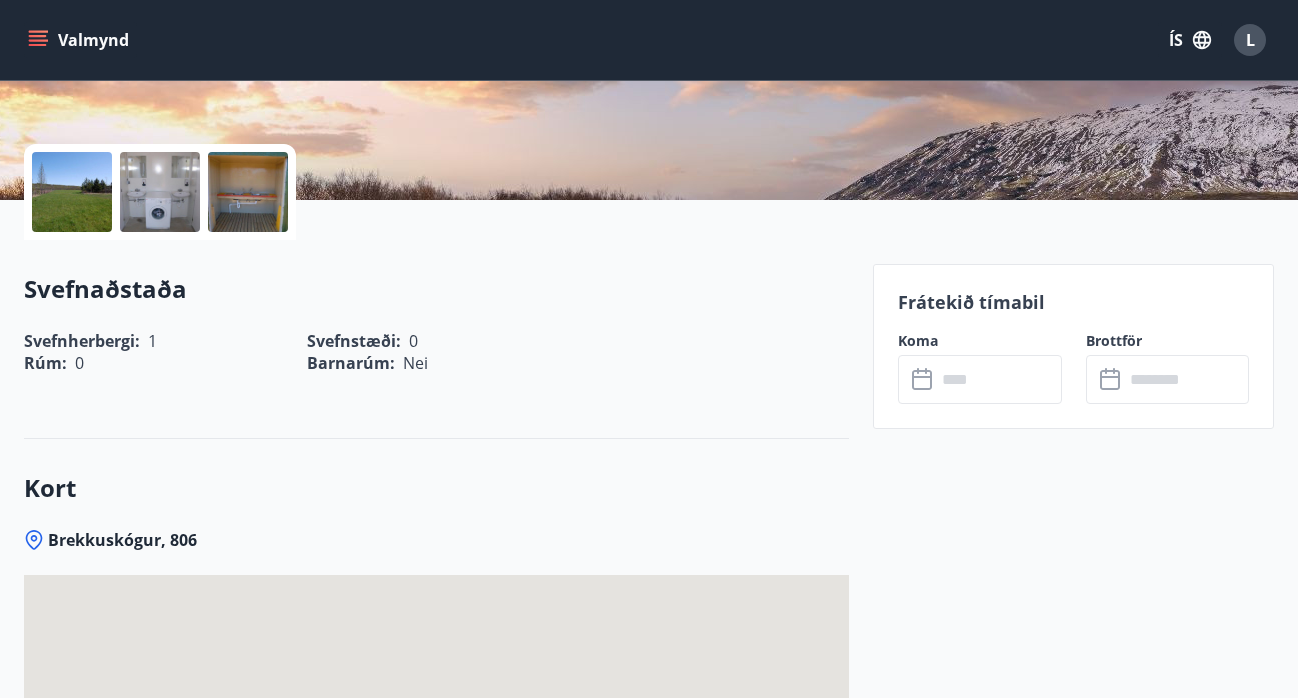 click at bounding box center (998, 379) 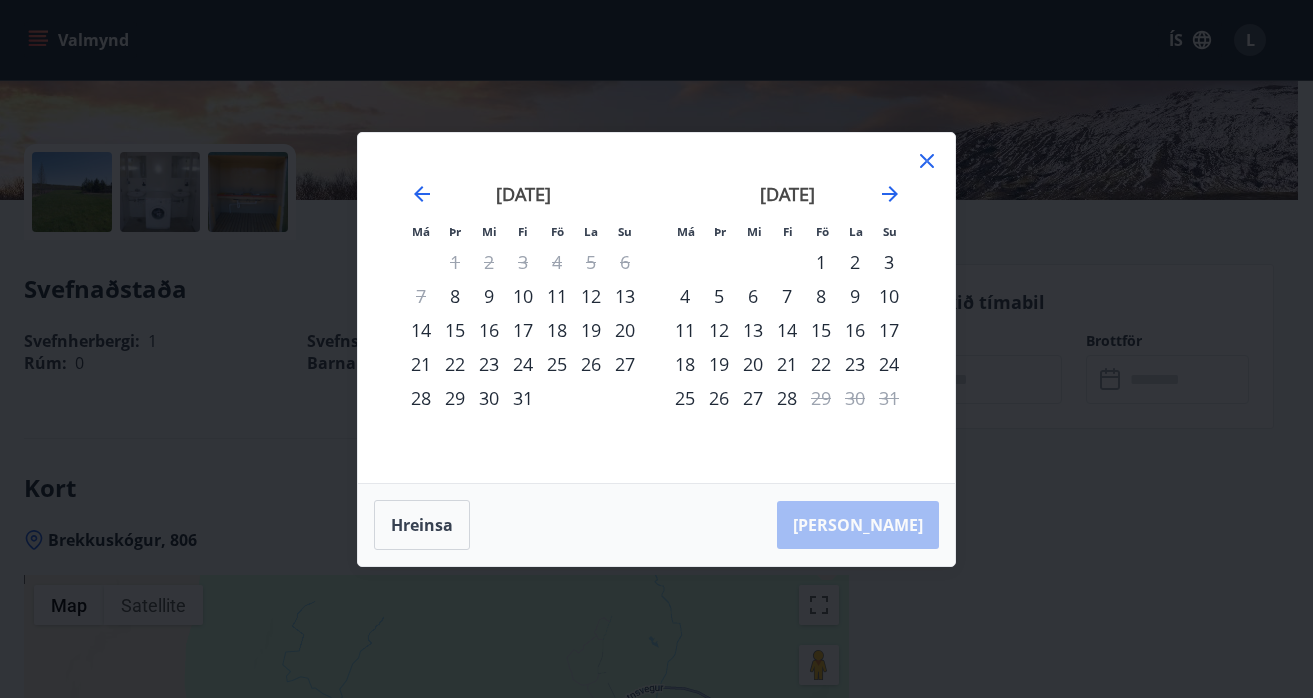 click on "19" at bounding box center [591, 330] 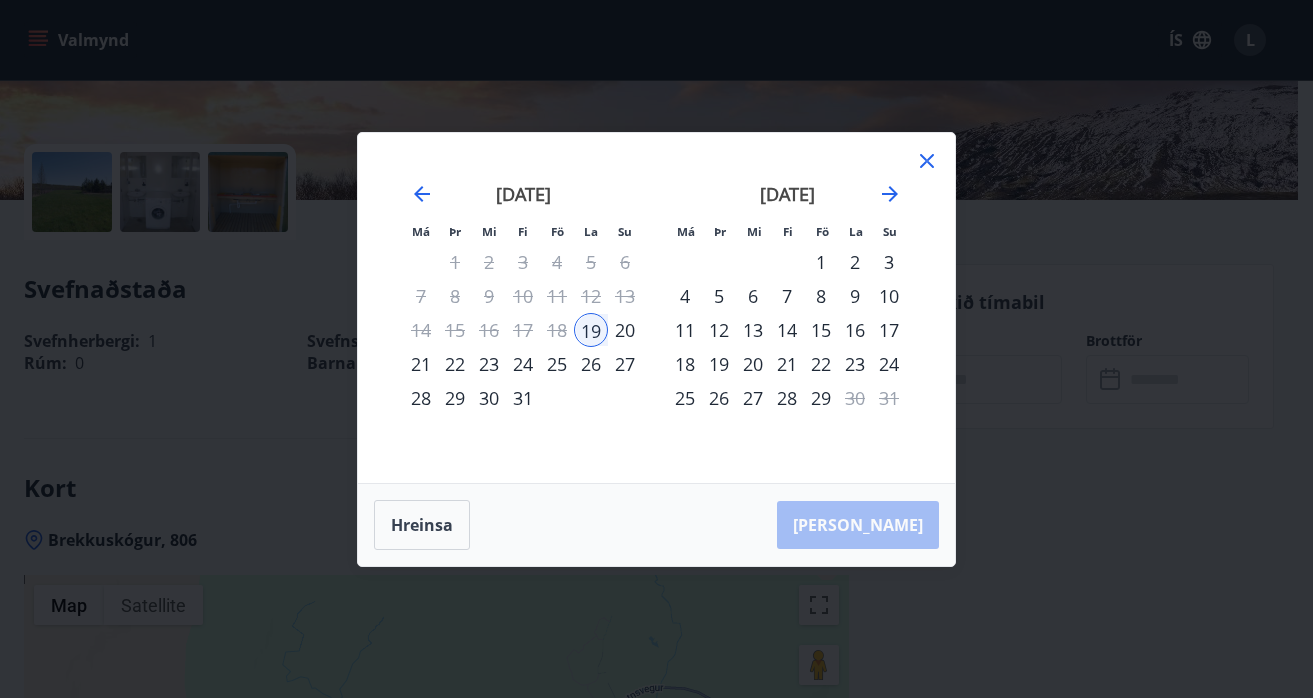 click on "23" at bounding box center [489, 364] 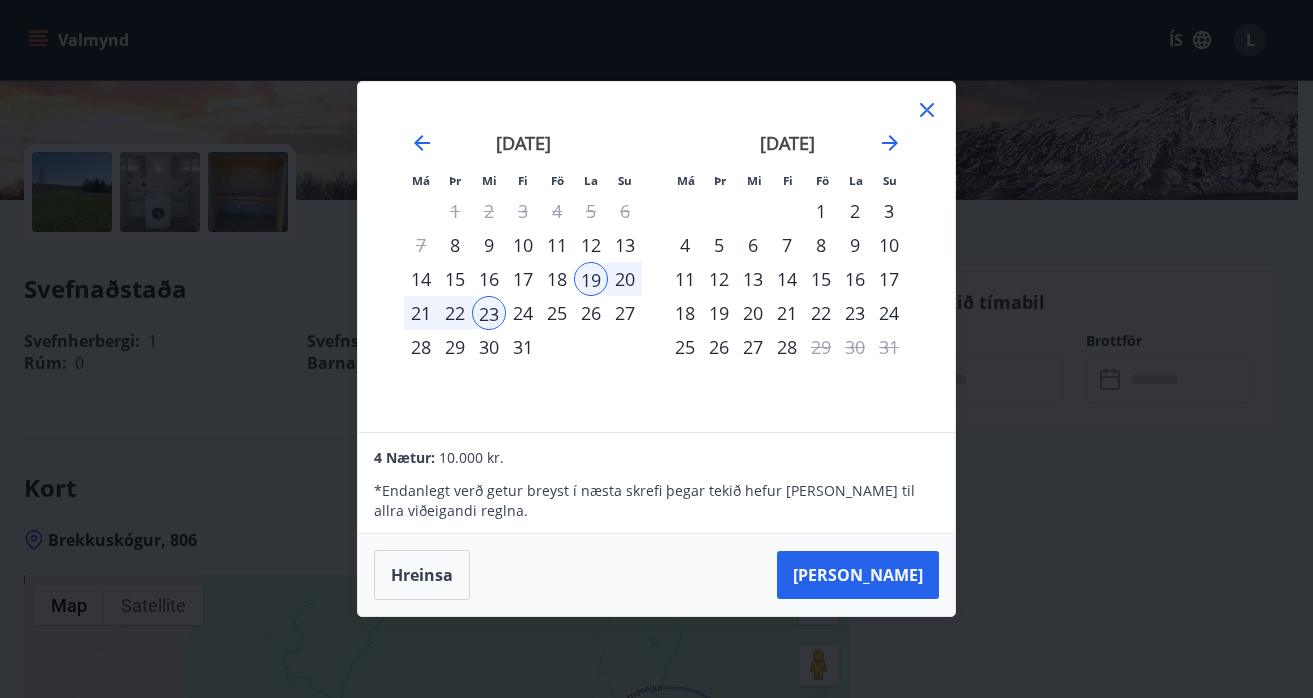 click 